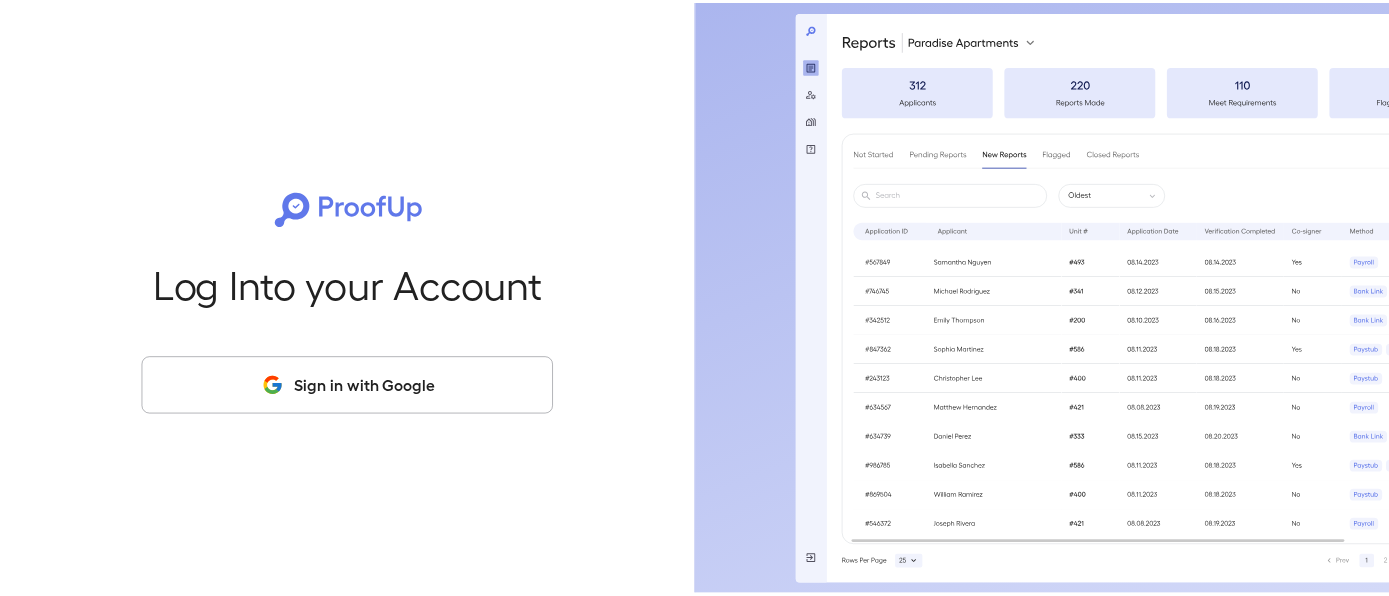 scroll, scrollTop: 0, scrollLeft: 0, axis: both 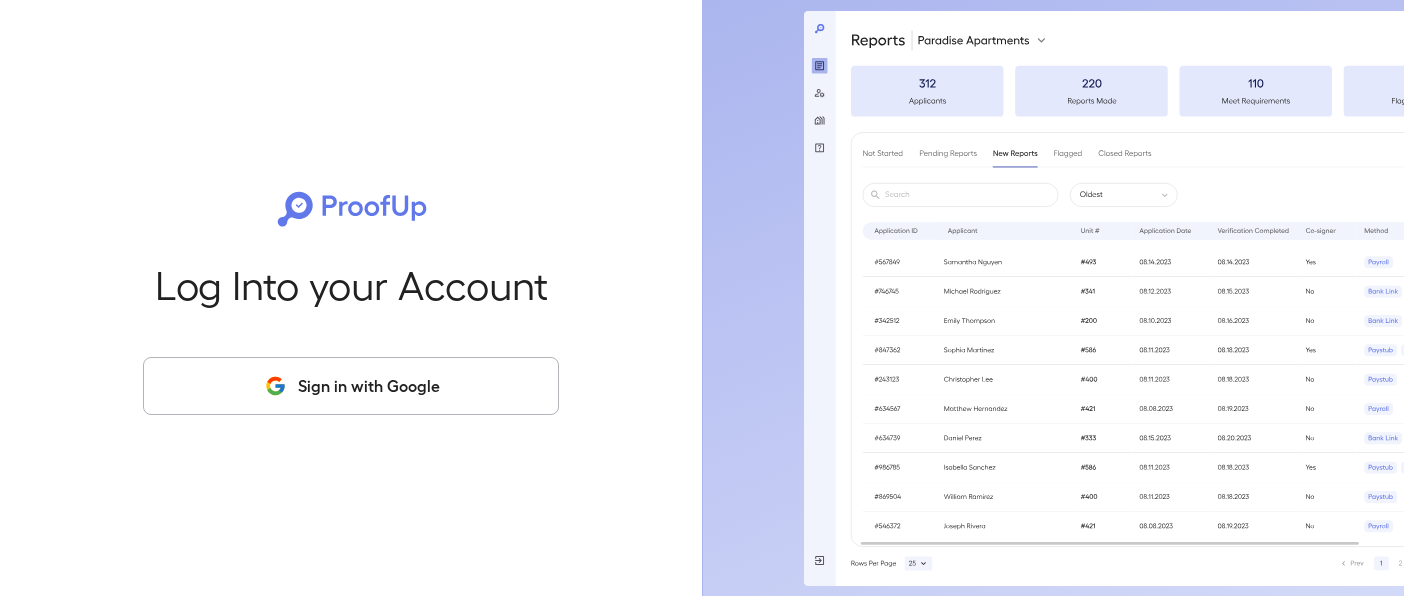 click on "Sign in with Google" at bounding box center [351, 386] 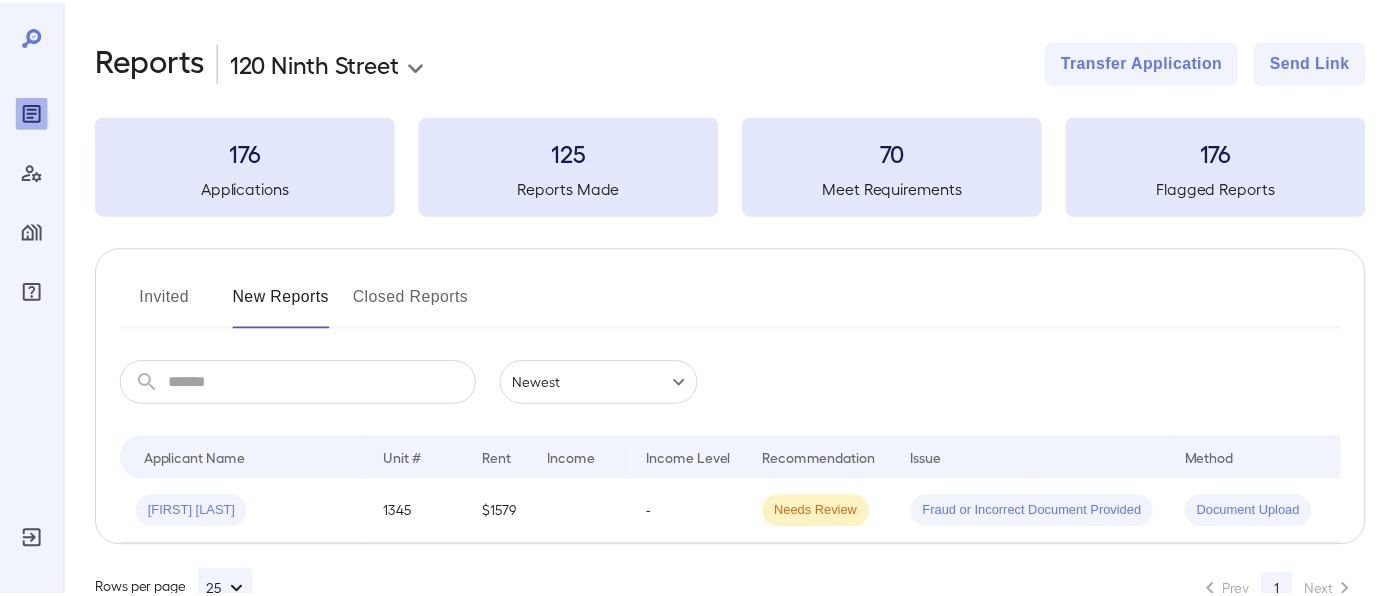 scroll, scrollTop: 0, scrollLeft: 0, axis: both 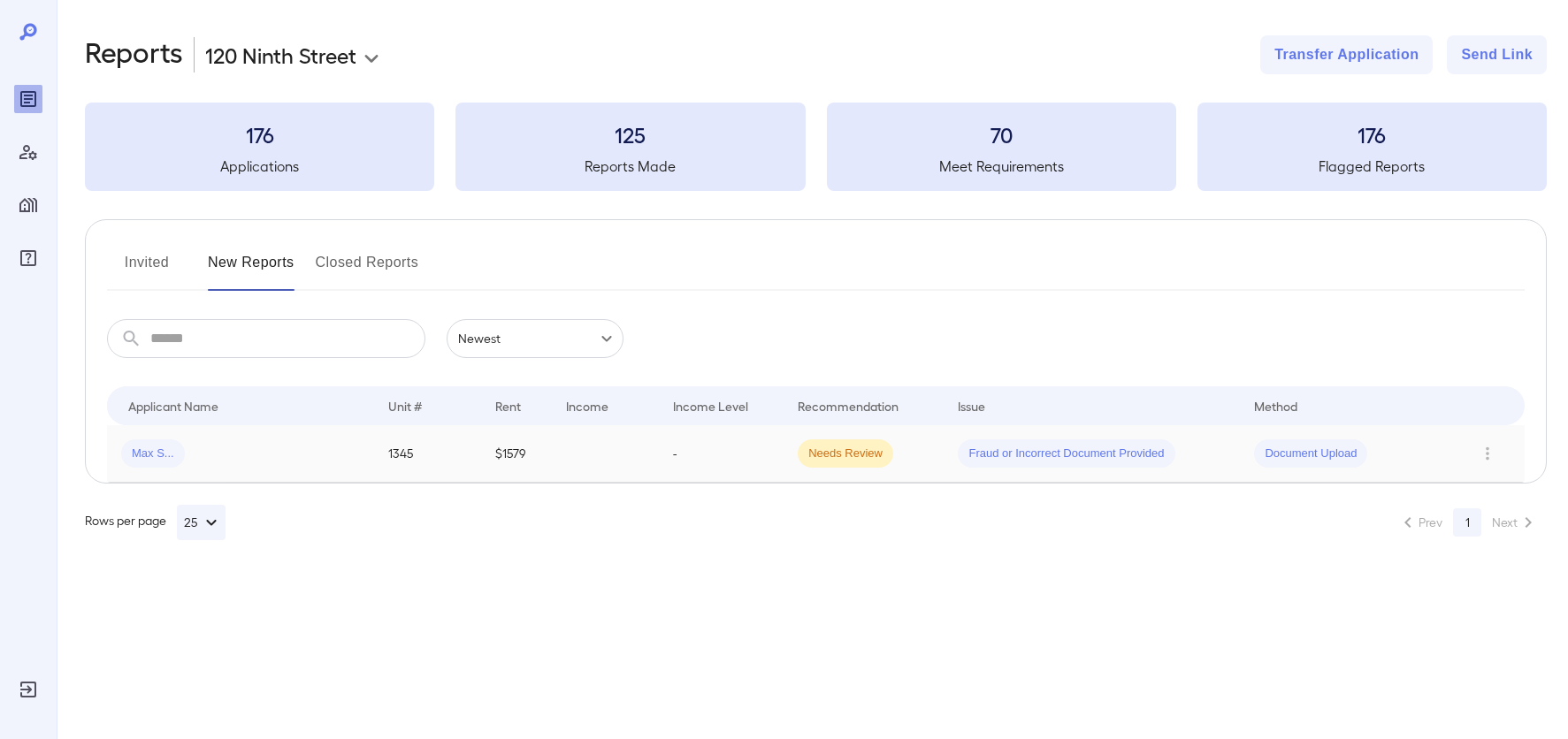 click on "Max S..." at bounding box center (241, 453) 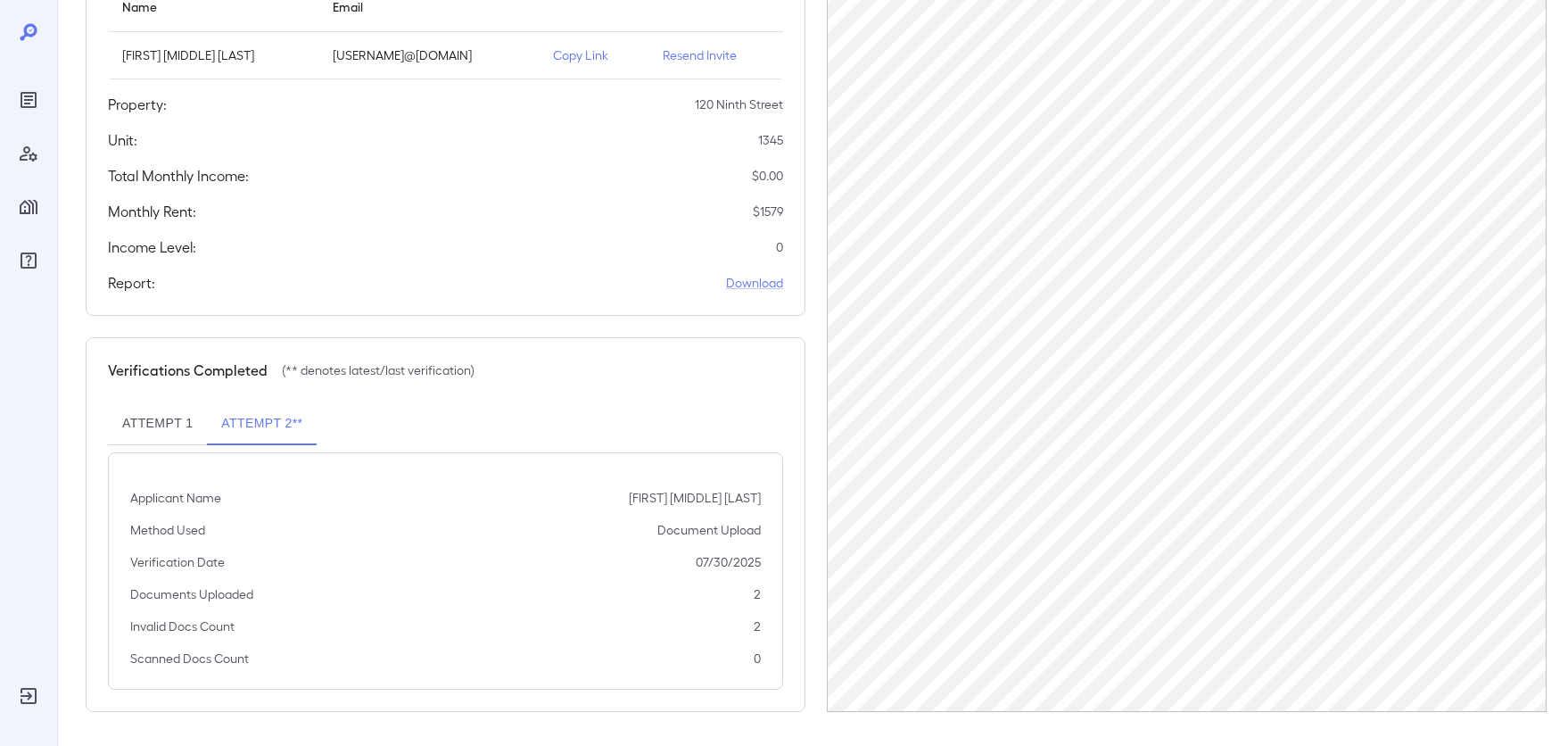 scroll, scrollTop: 253, scrollLeft: 0, axis: vertical 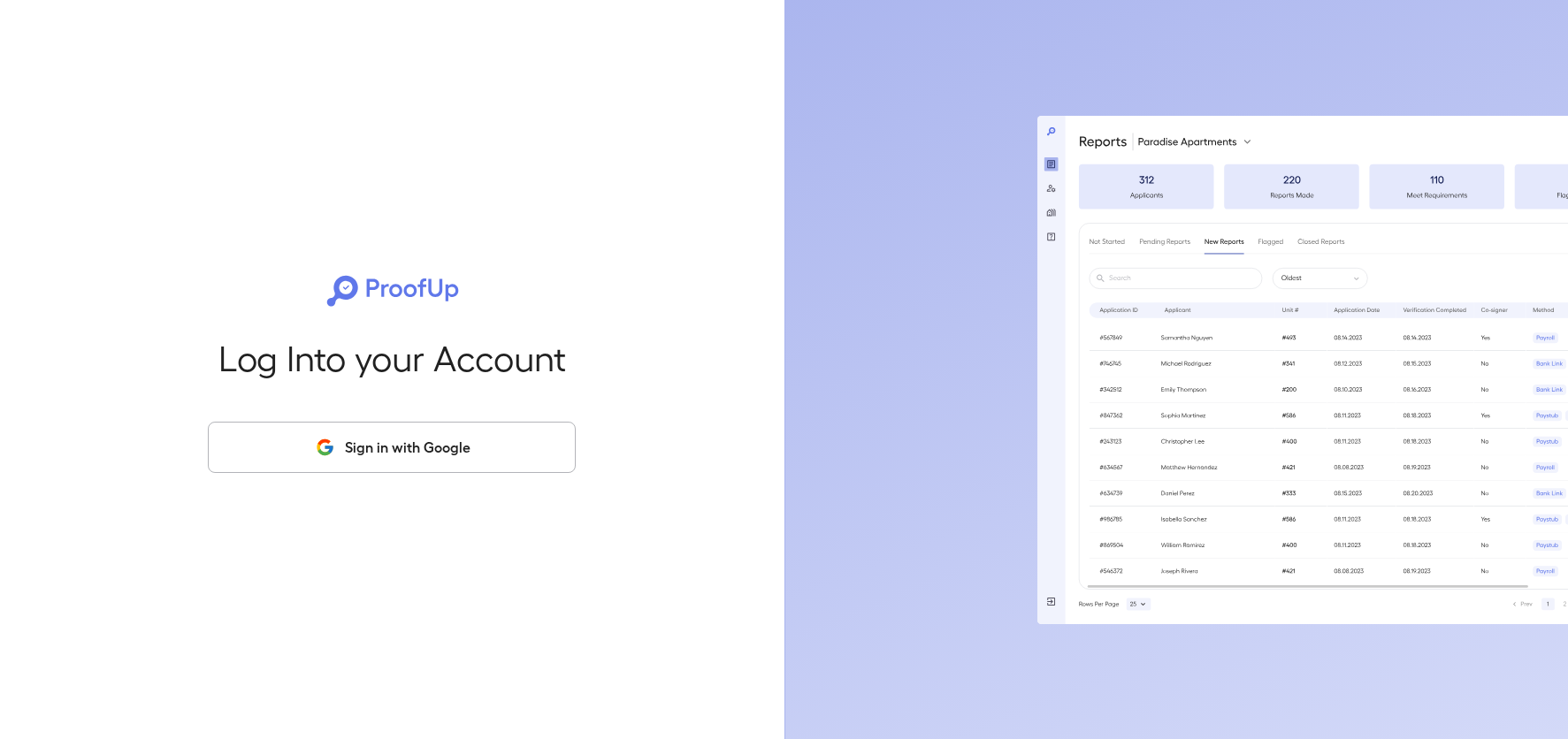click on "Sign in with Google" at bounding box center (392, 447) 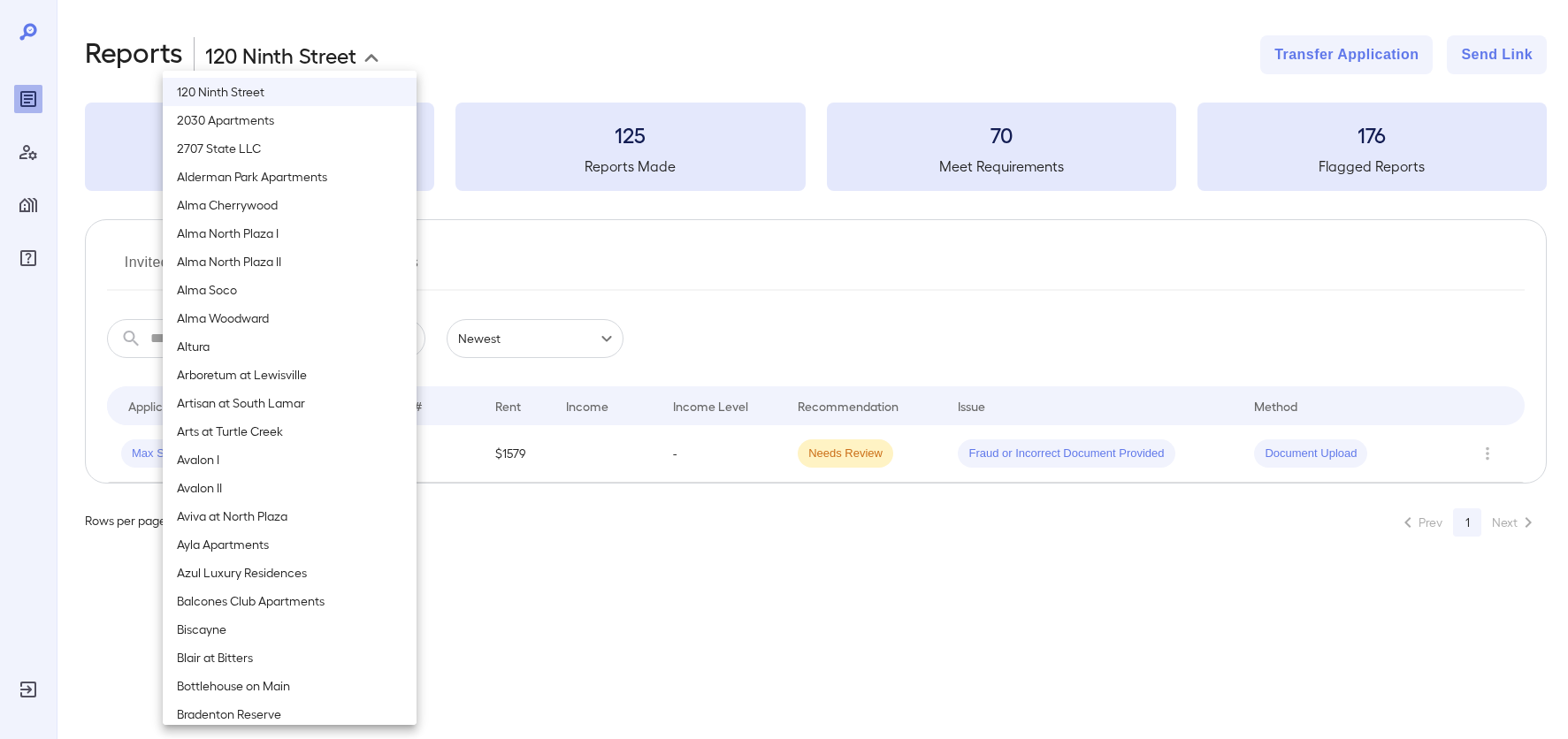 click on "**********" at bounding box center [784, 370] 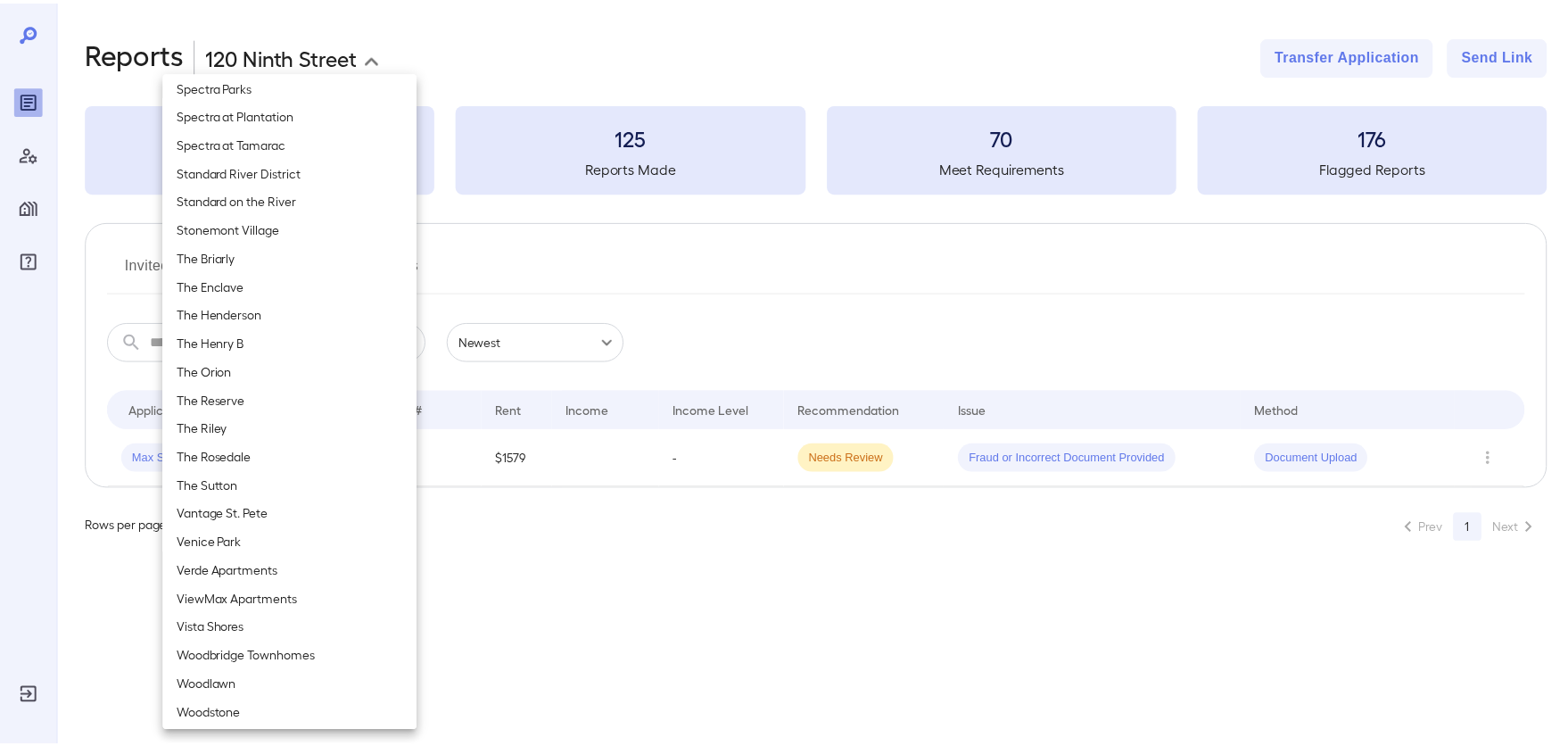 scroll, scrollTop: 2038, scrollLeft: 0, axis: vertical 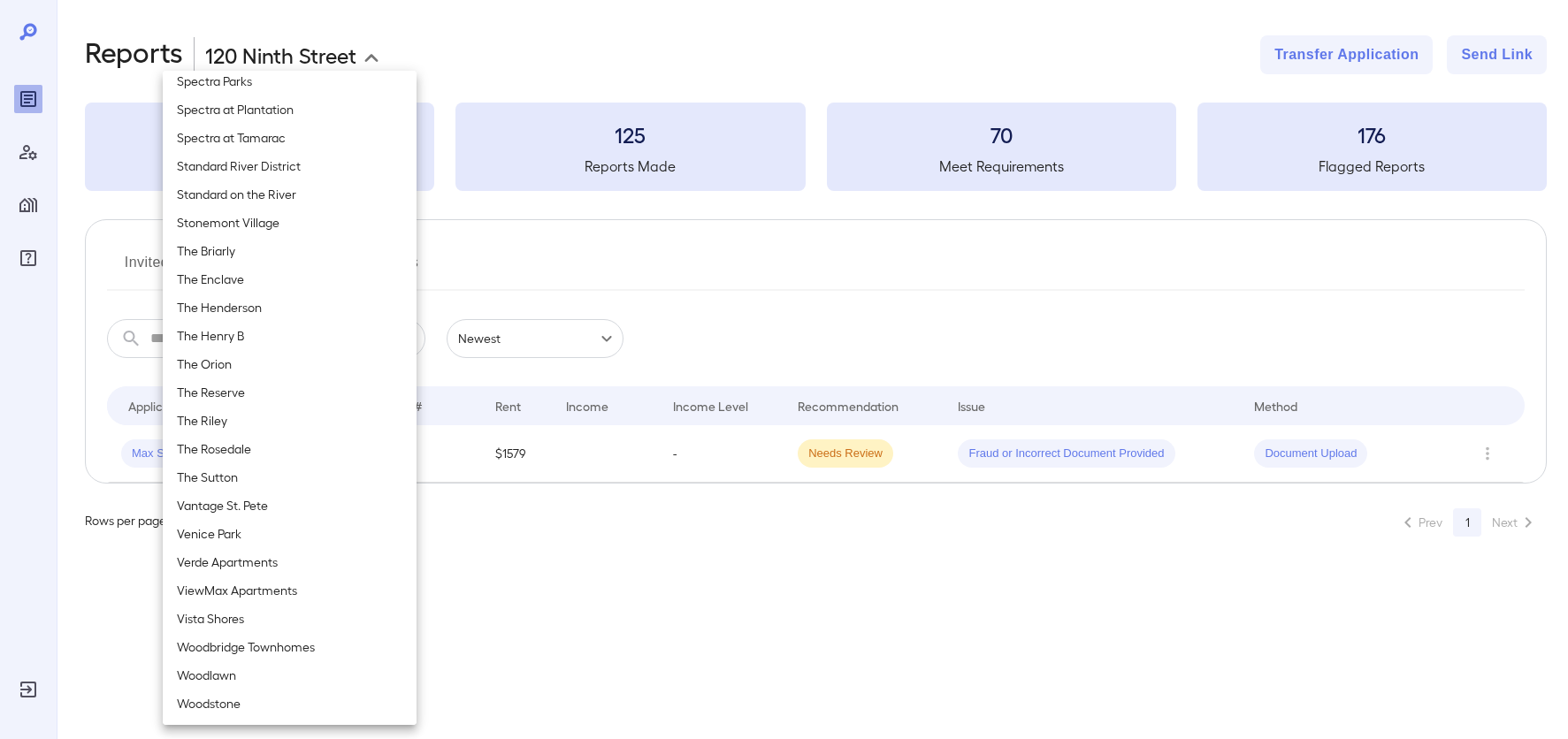 click on "Woodlawn" at bounding box center [289, 675] 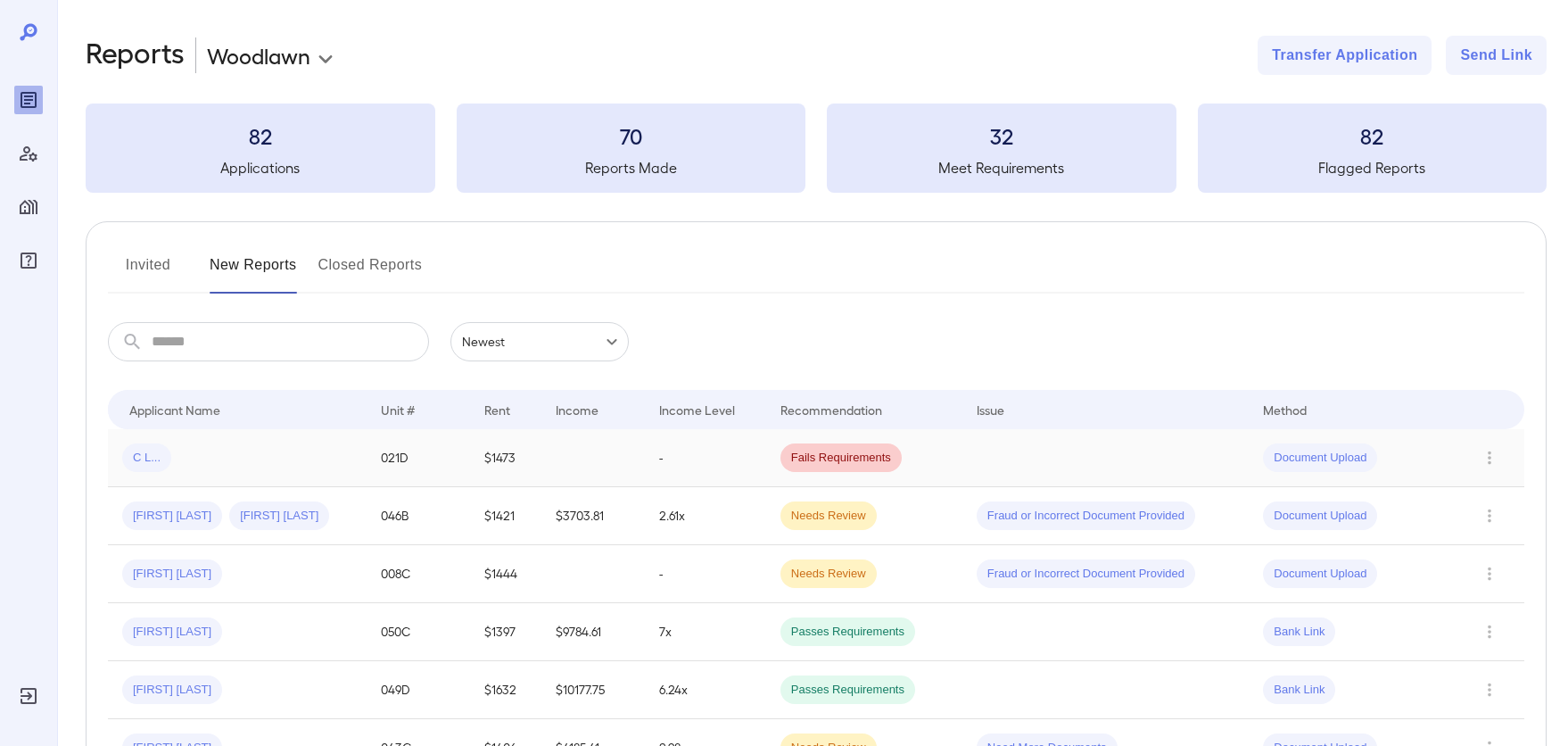 click on "C L..." at bounding box center [237, 458] 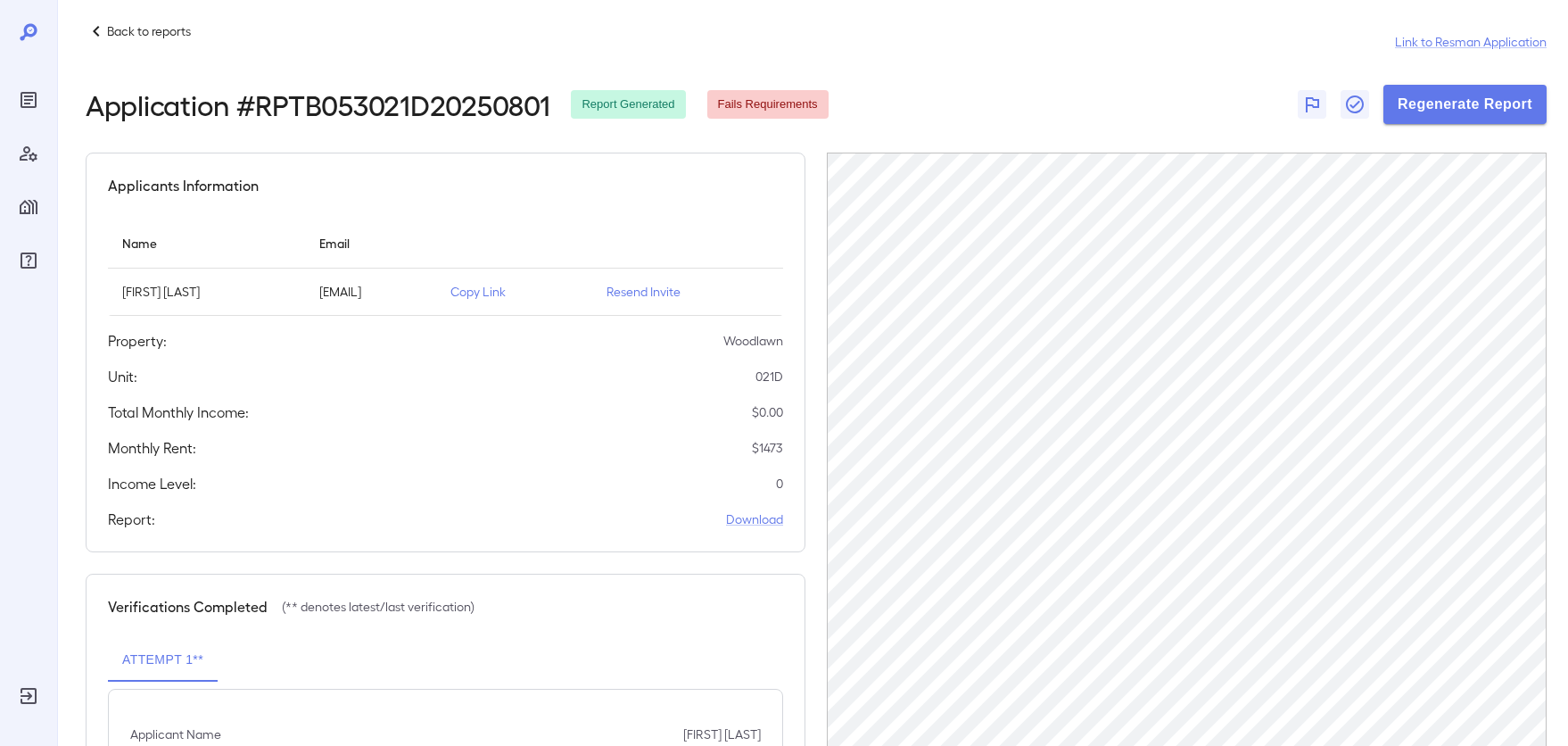 scroll, scrollTop: 0, scrollLeft: 0, axis: both 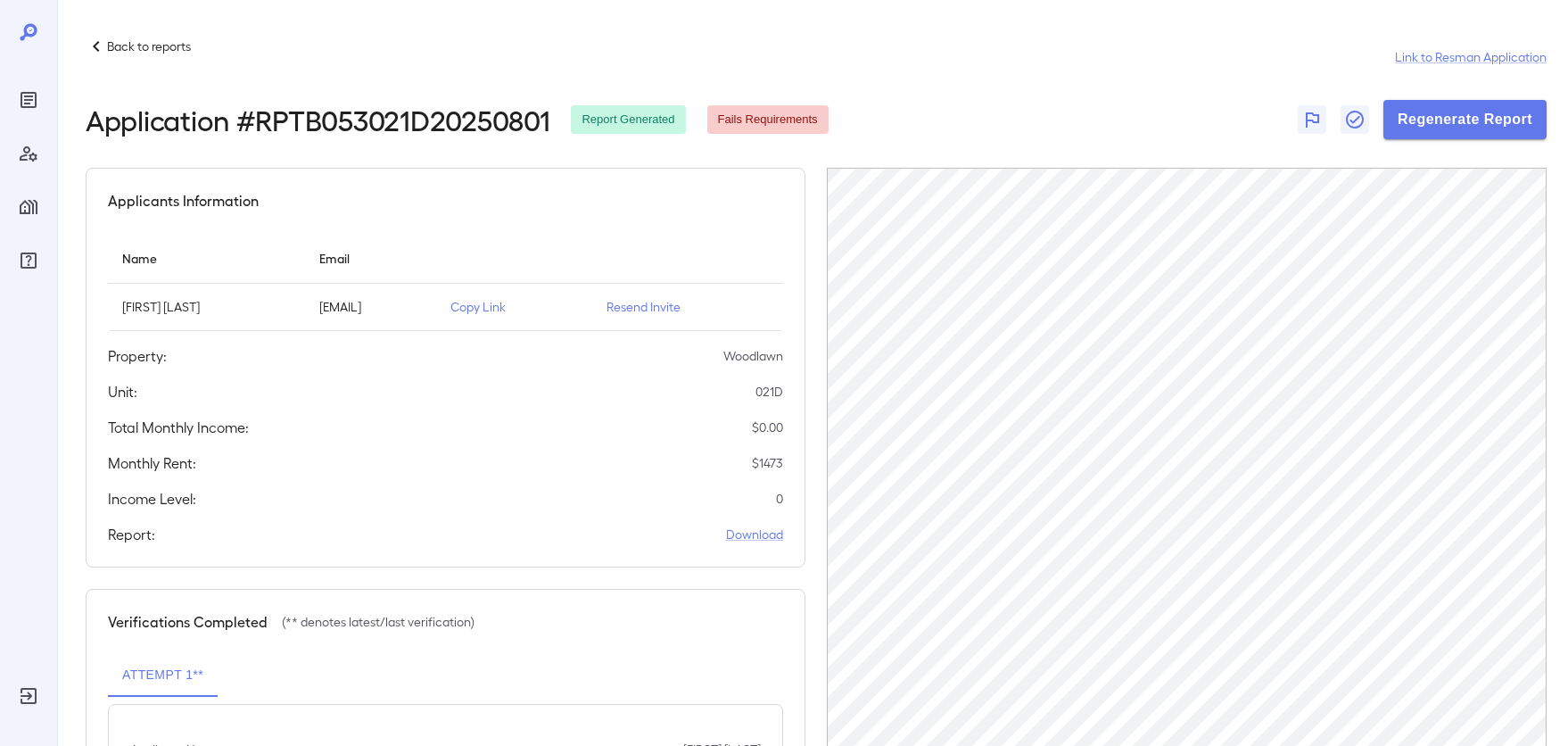 click on "Application # [APPLICATION_ID] Report Generated Fails Requirements Regenerate Report" at bounding box center [816, 120] 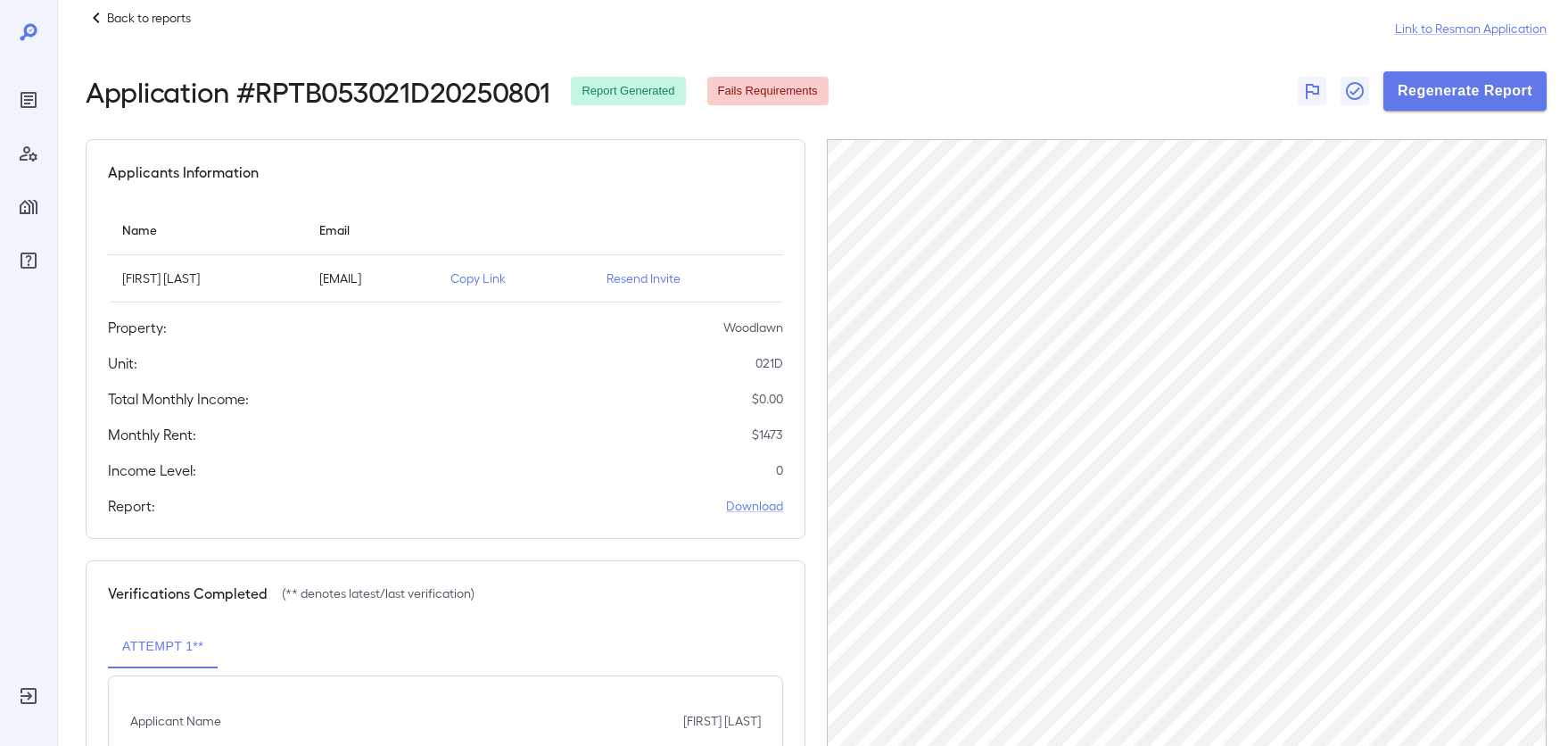 scroll, scrollTop: 0, scrollLeft: 0, axis: both 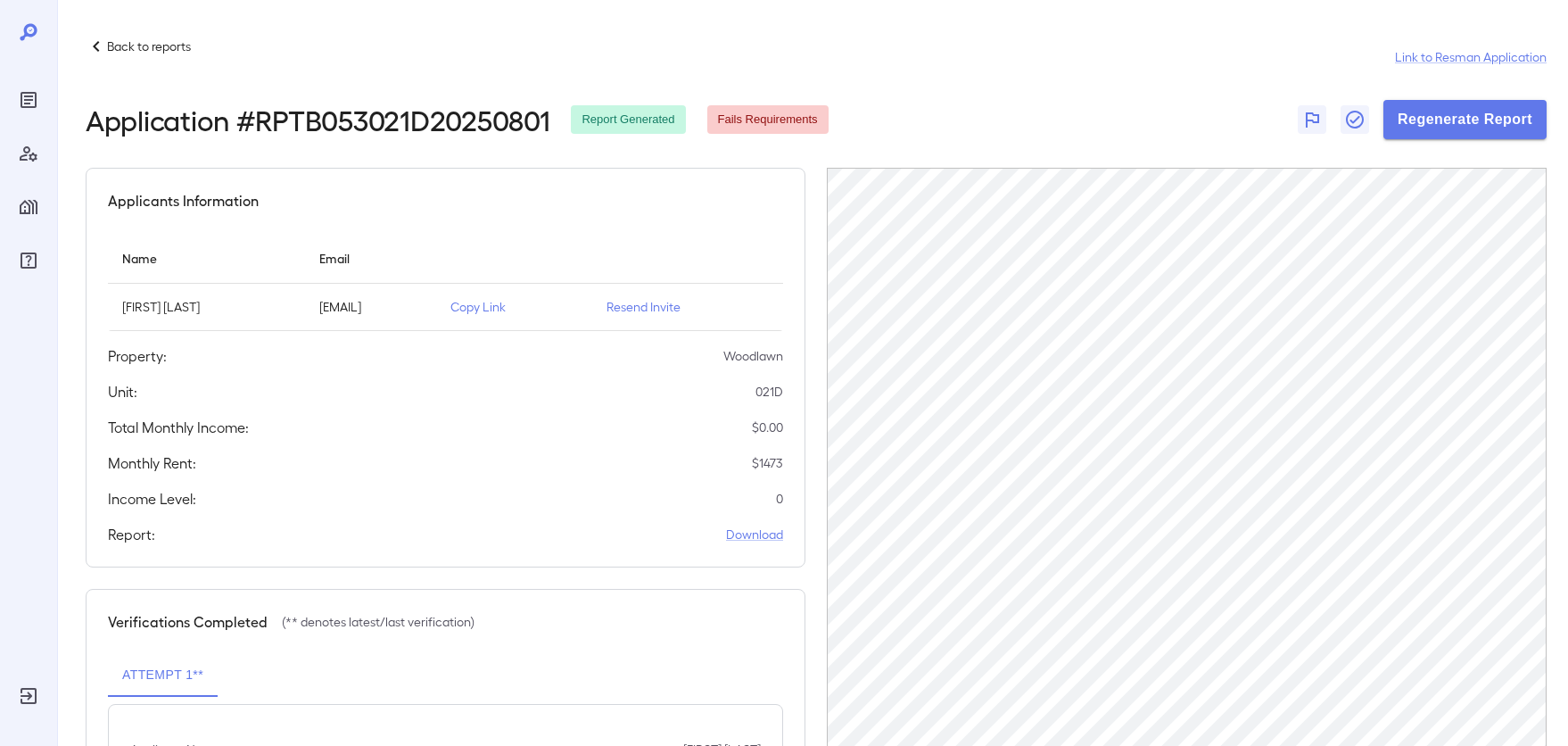 click on "Back to reports Link to Resman Application" at bounding box center [816, 57] 